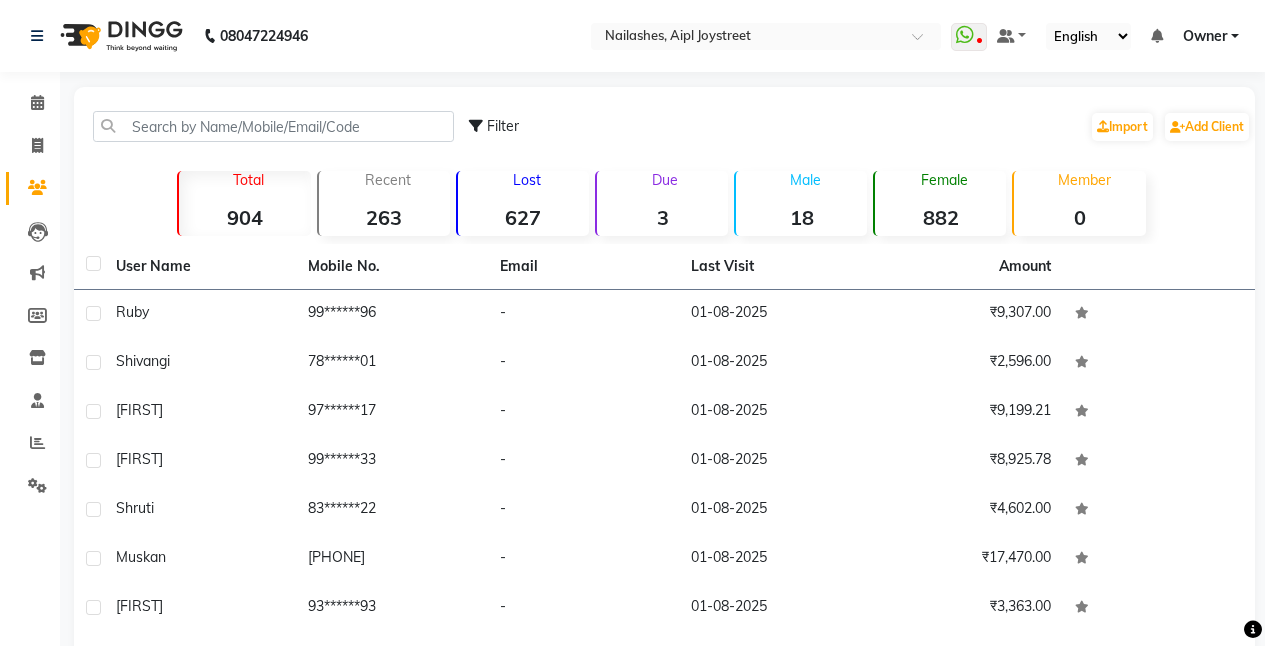 scroll, scrollTop: 0, scrollLeft: 0, axis: both 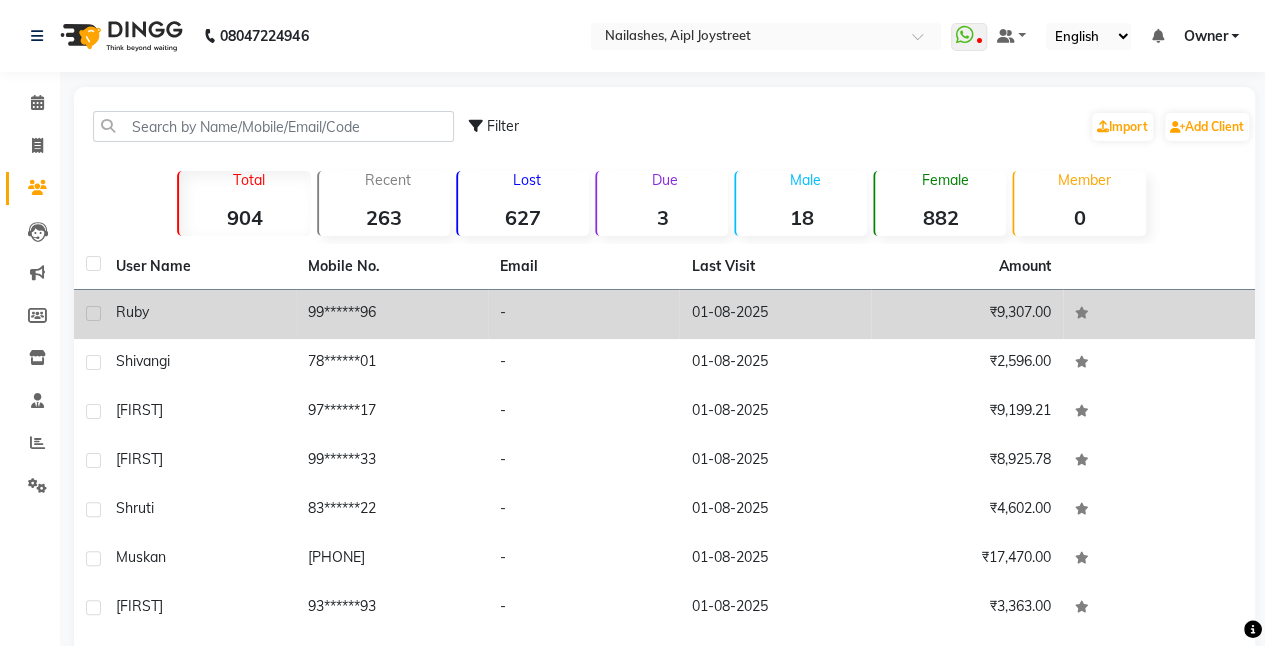 click on "Ruby" 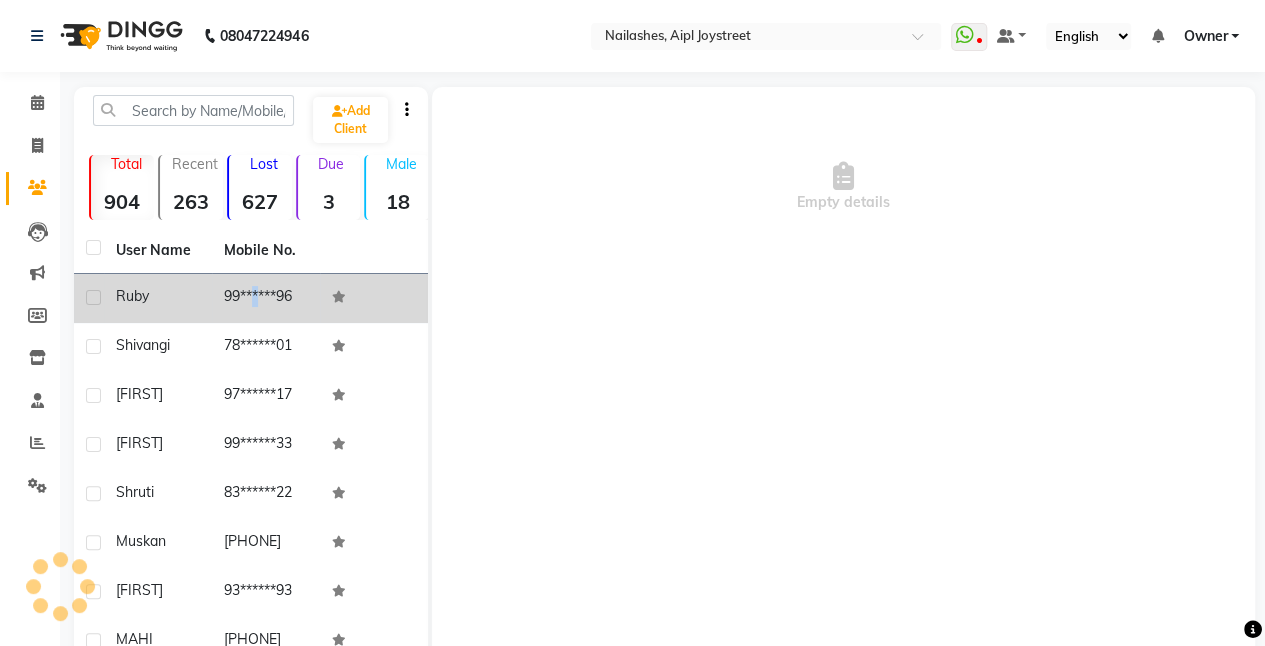 click on "99******96" 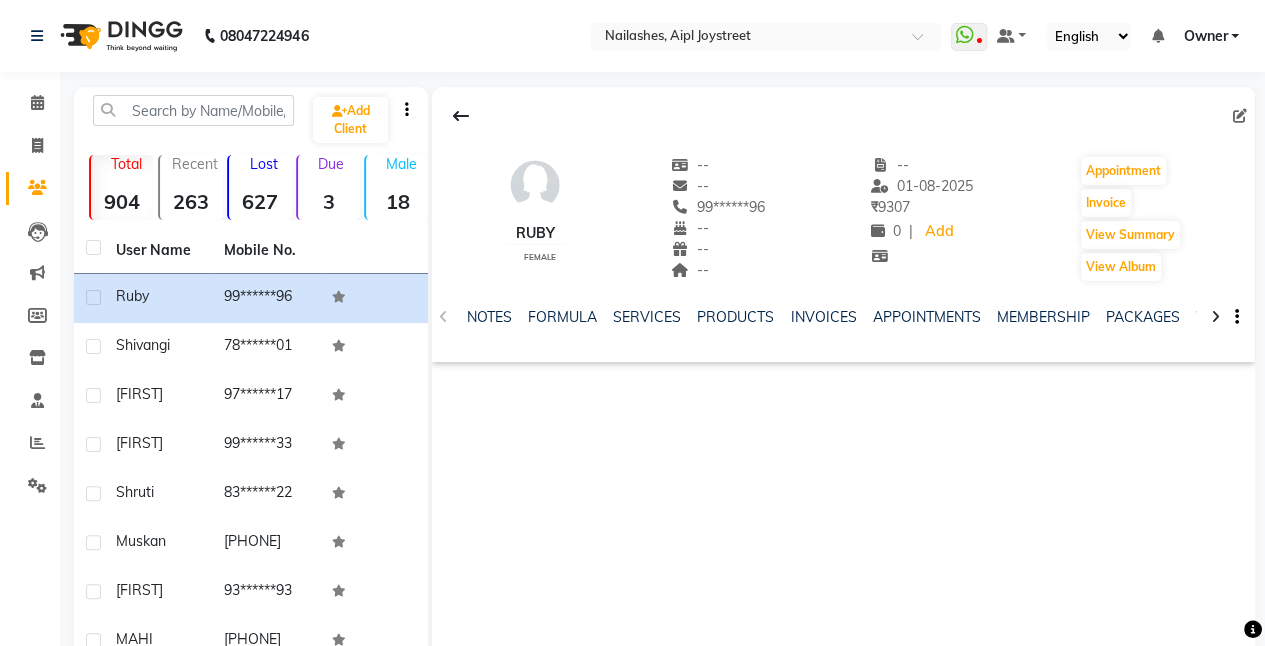 click on "SERVICES" 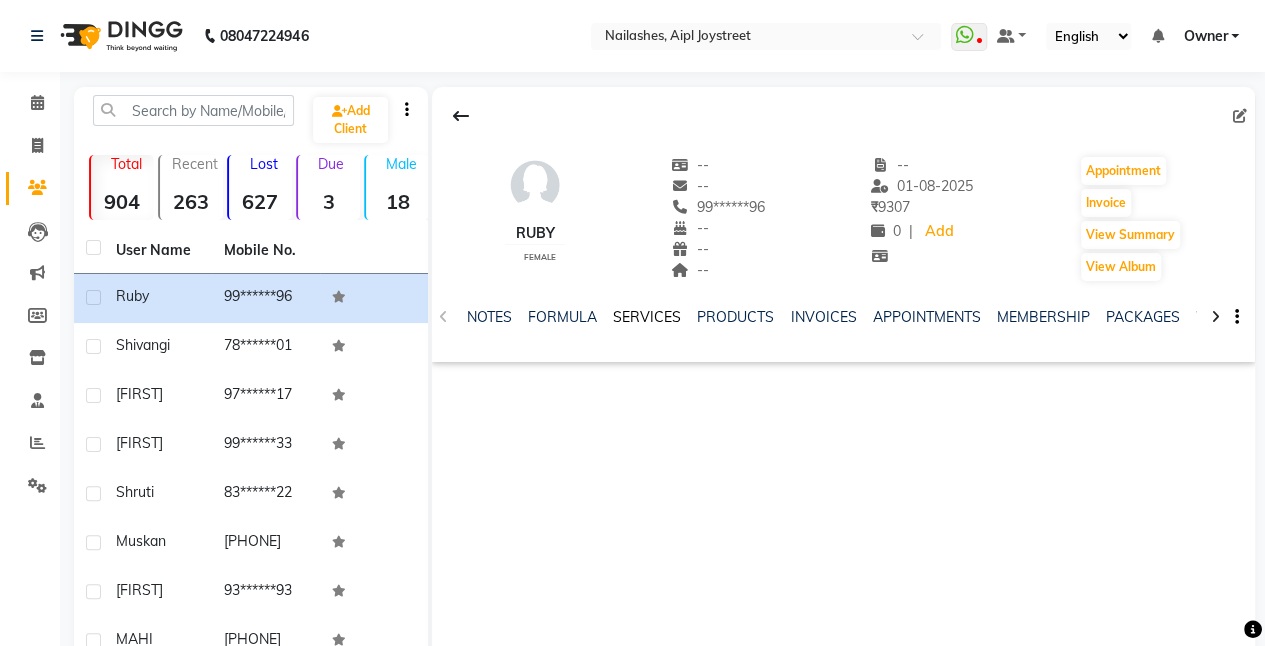 click on "SERVICES" 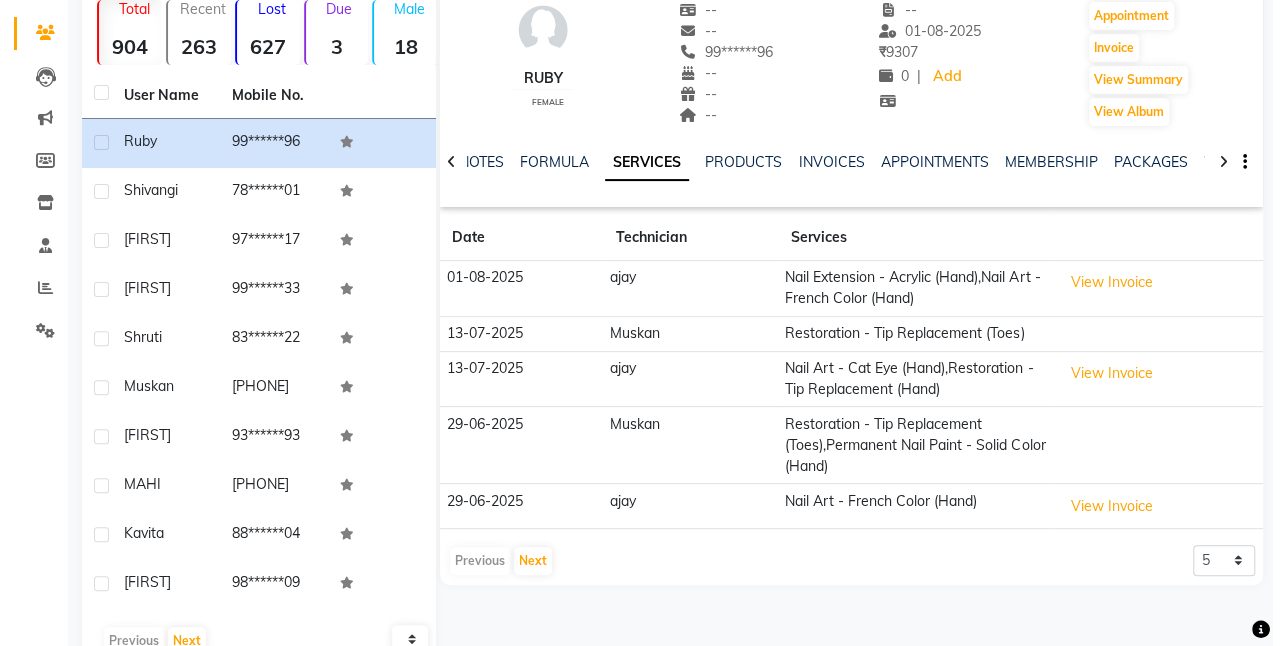 scroll, scrollTop: 176, scrollLeft: 0, axis: vertical 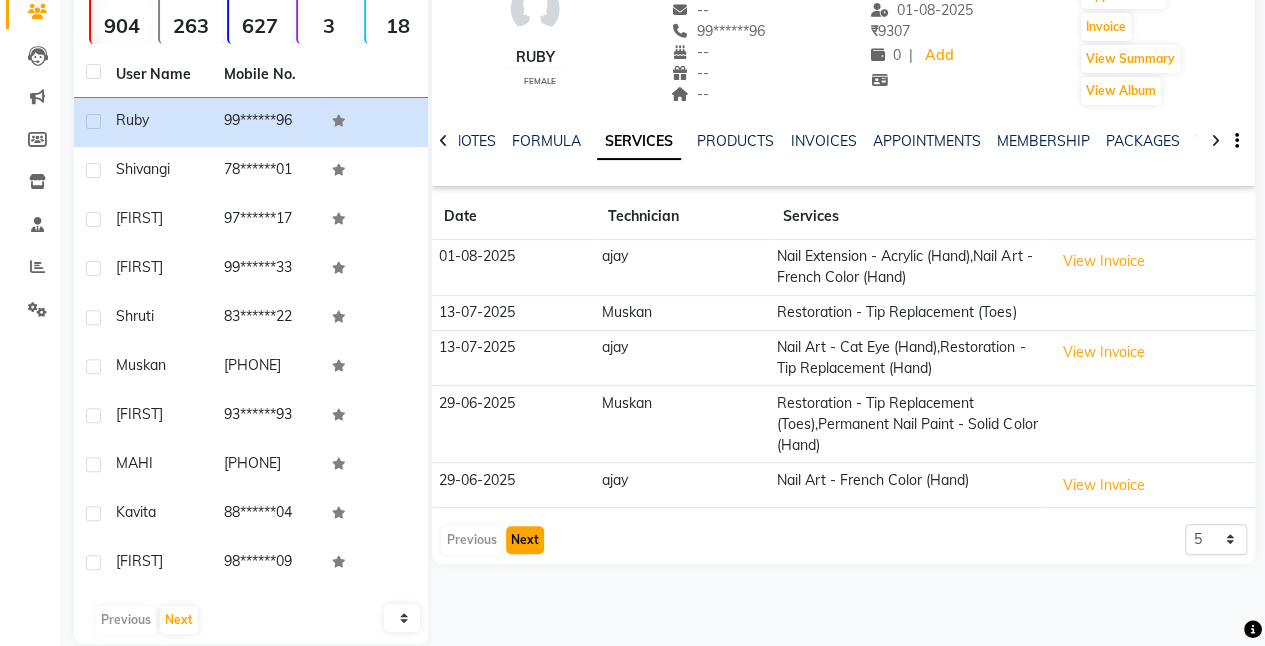 click on "Next" 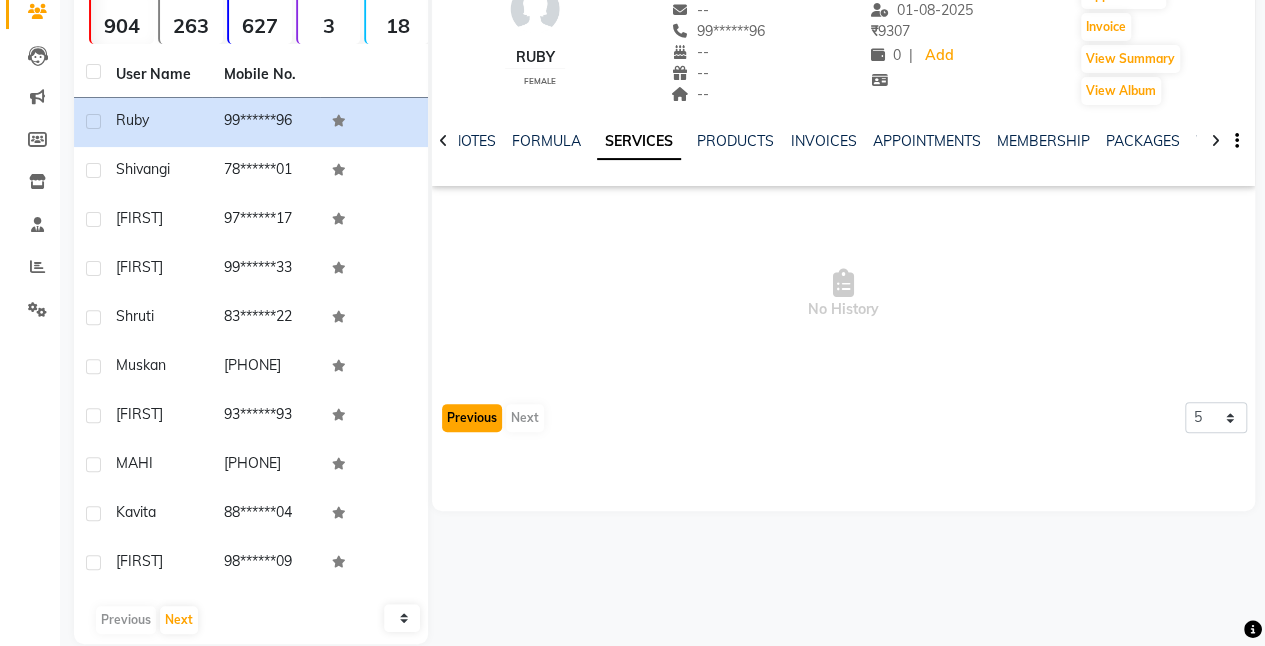 click on "Previous" 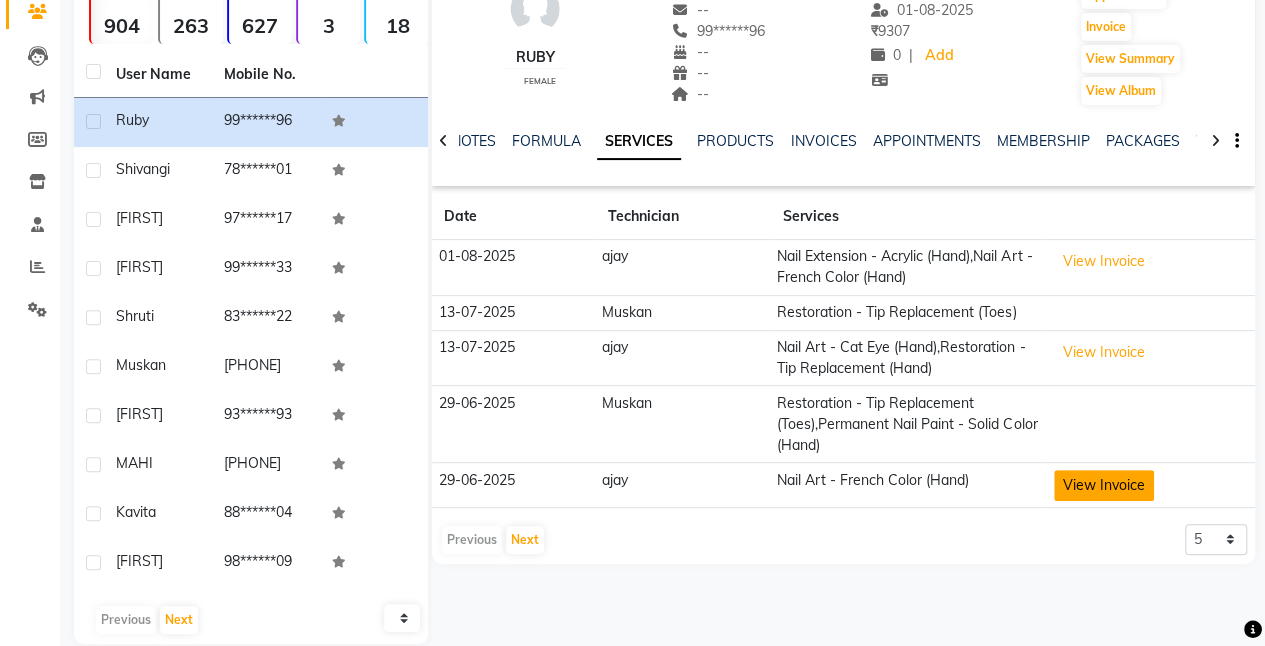 click on "View Invoice" 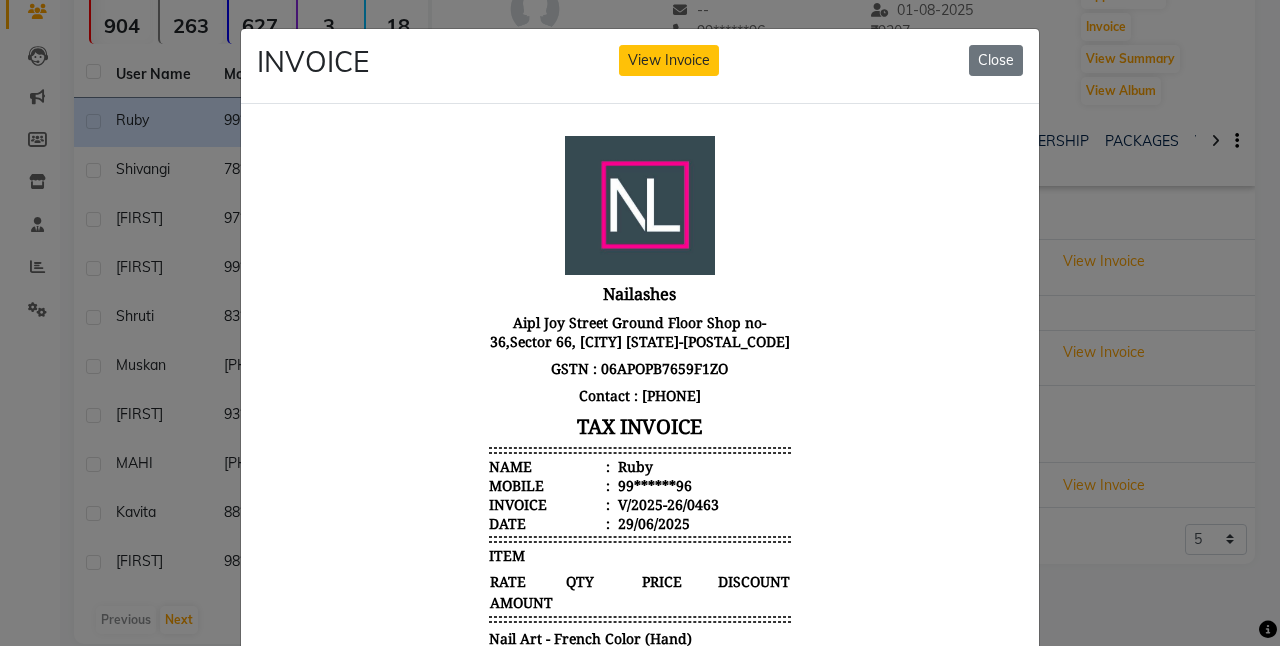 scroll, scrollTop: 79, scrollLeft: 0, axis: vertical 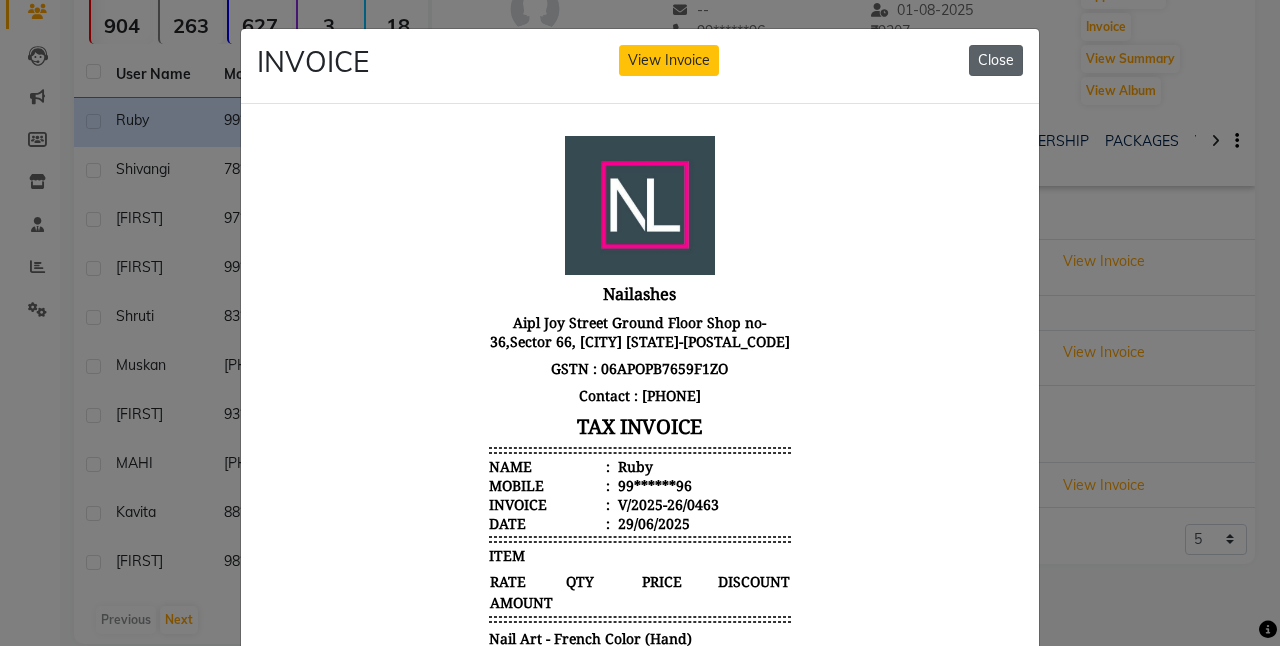 click on "Close" 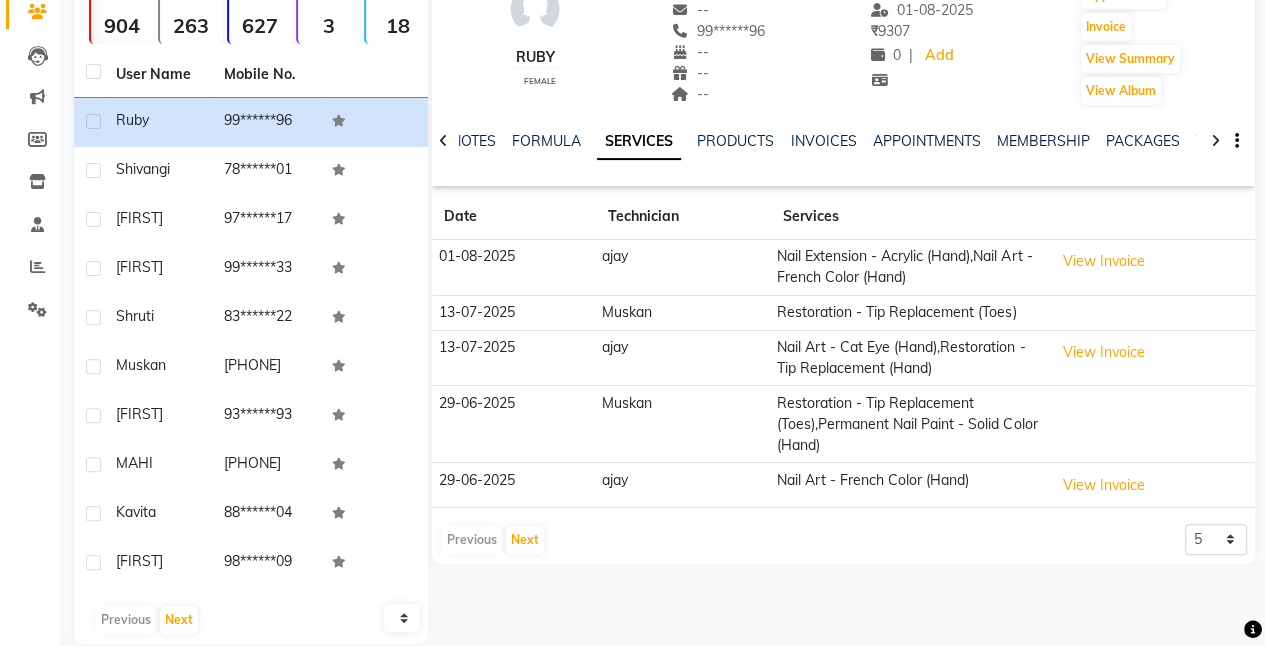 scroll, scrollTop: 0, scrollLeft: 0, axis: both 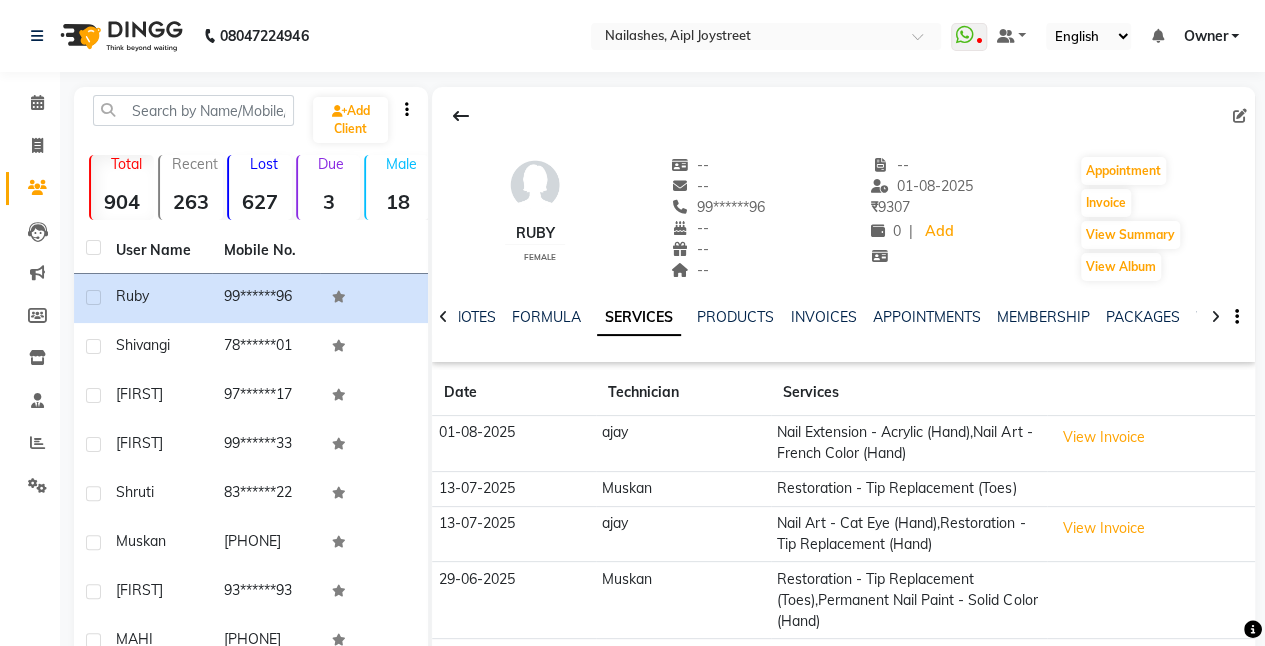 click on "Owner" at bounding box center [1211, 36] 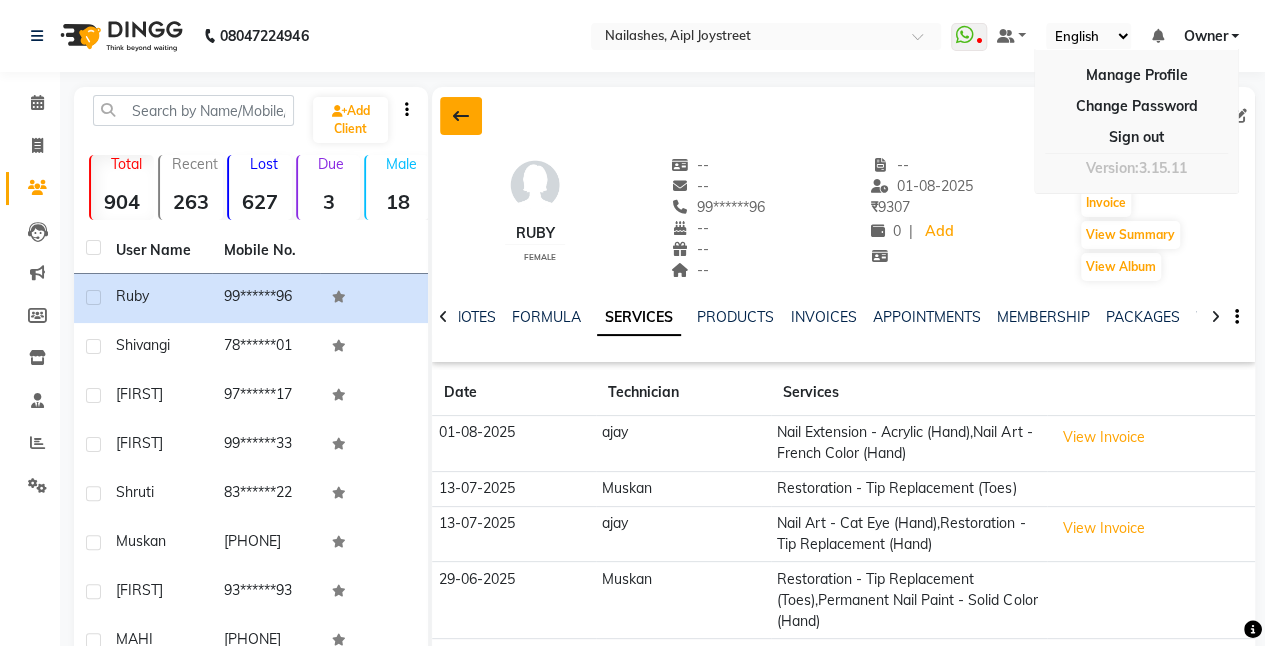 click 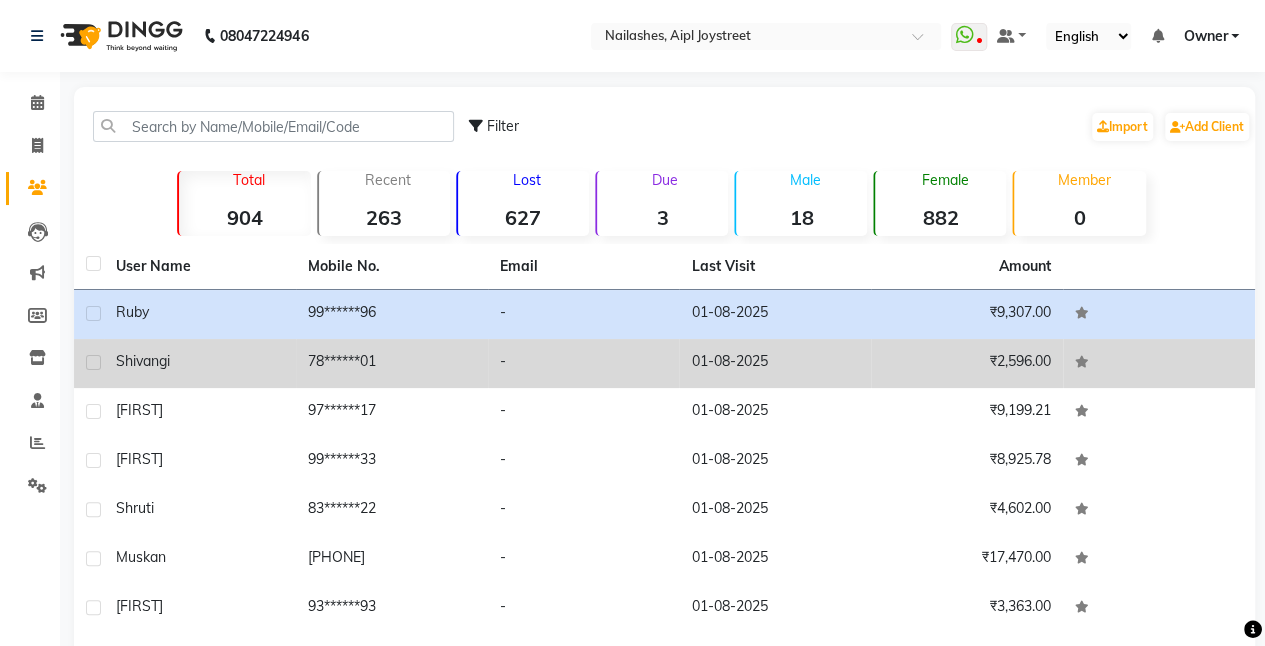 click on "78******01" 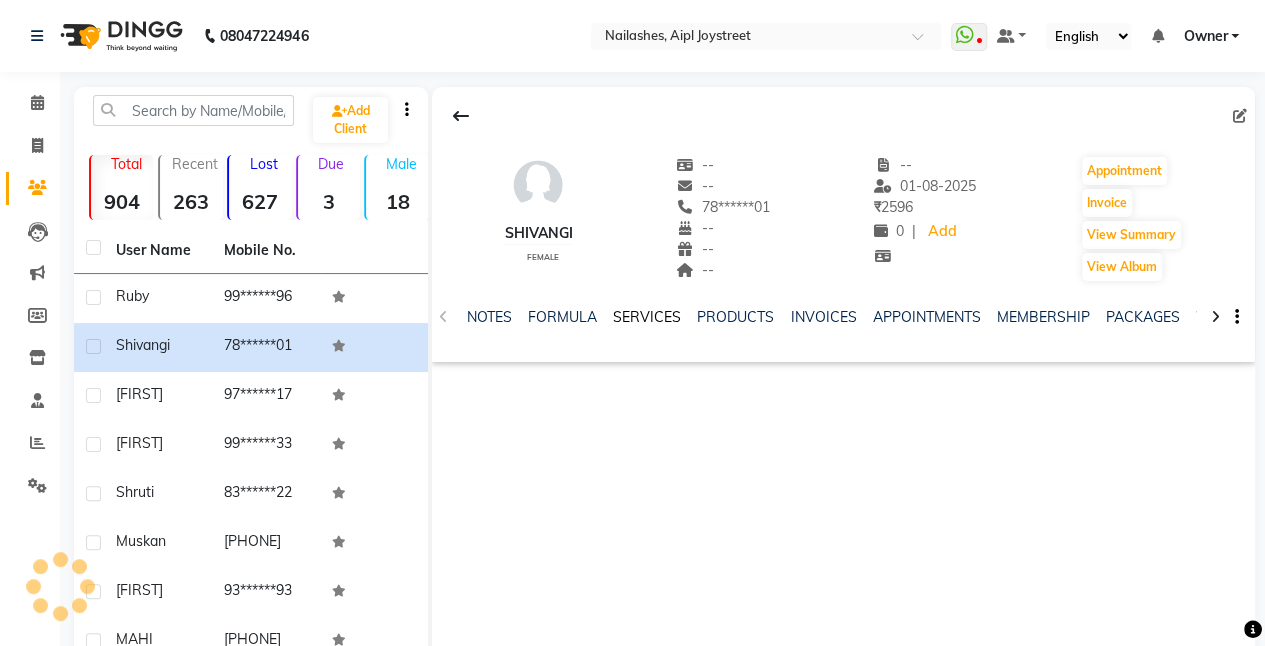 click on "SERVICES" 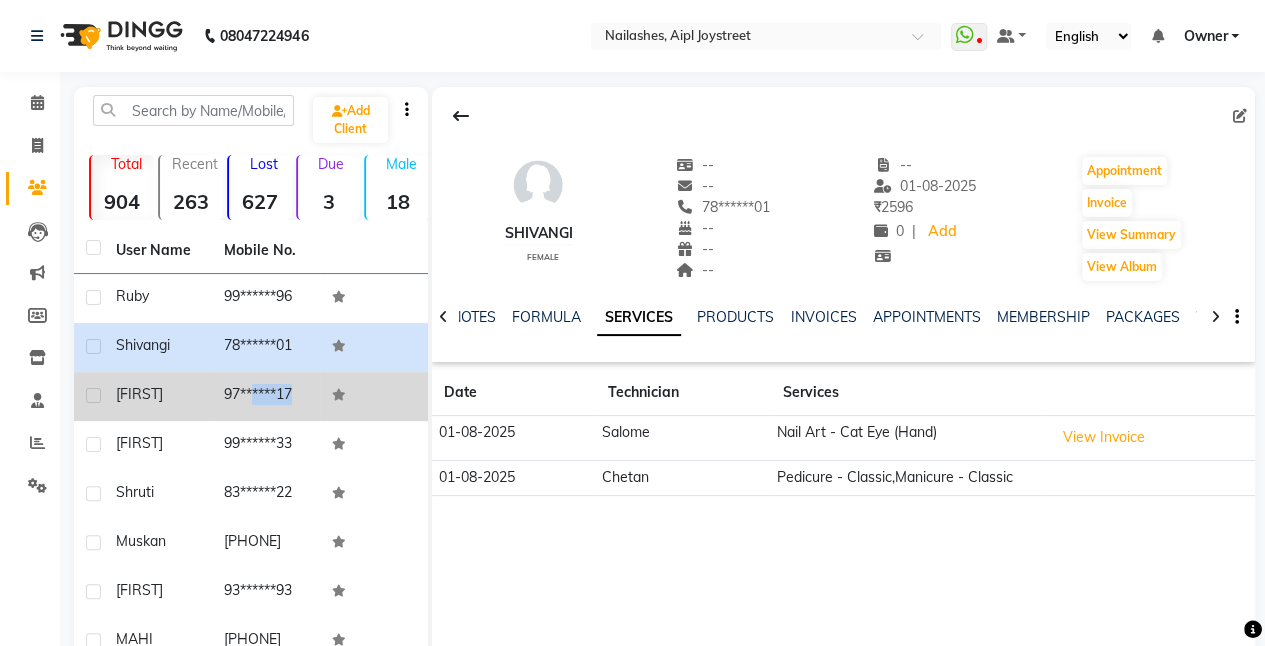 drag, startPoint x: 277, startPoint y: 386, endPoint x: 236, endPoint y: 412, distance: 48.548943 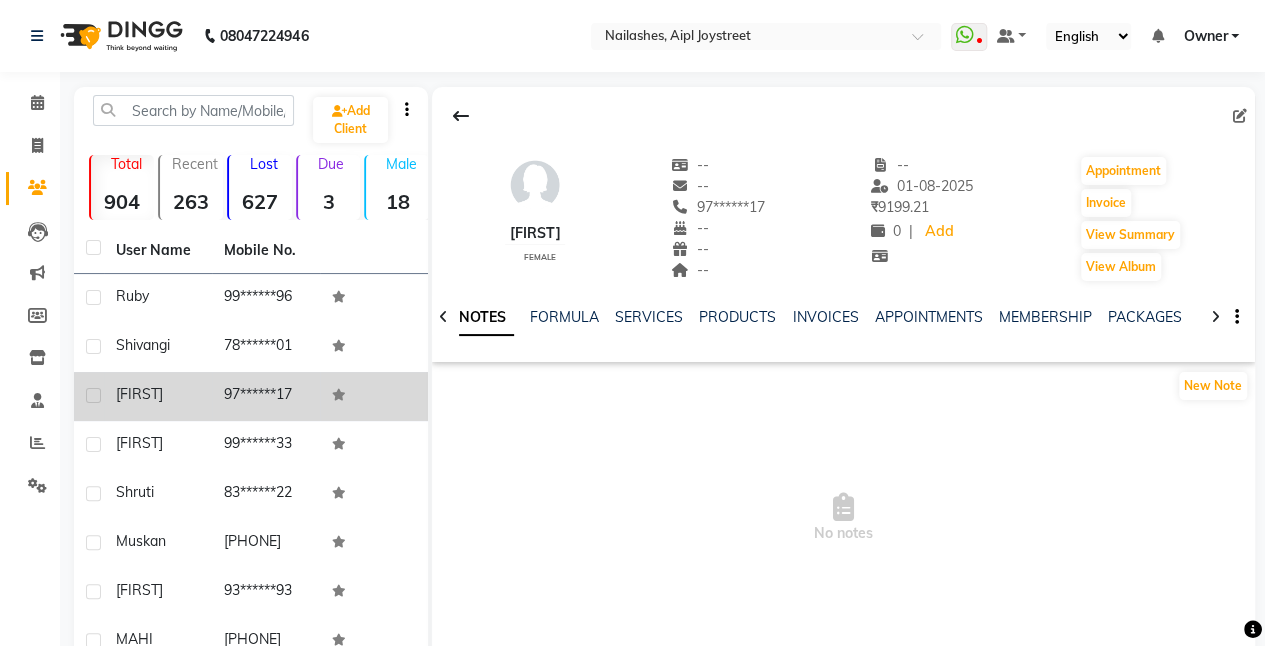 click on "[FIRST]" 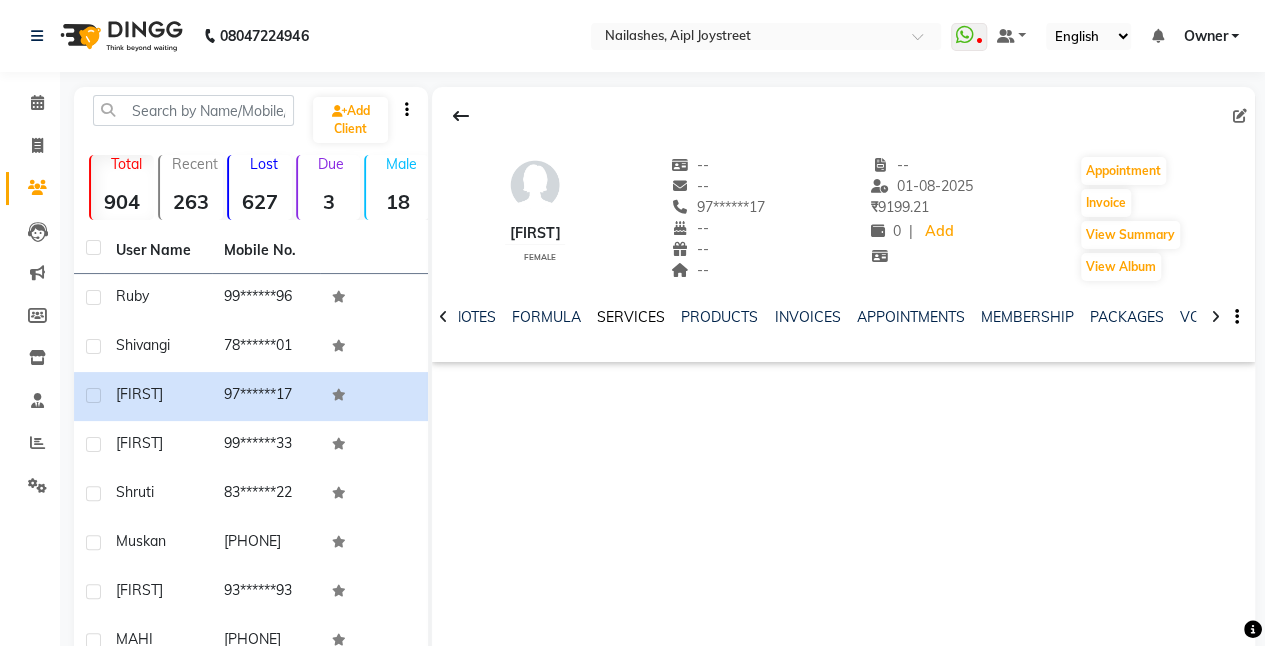 click on "SERVICES" 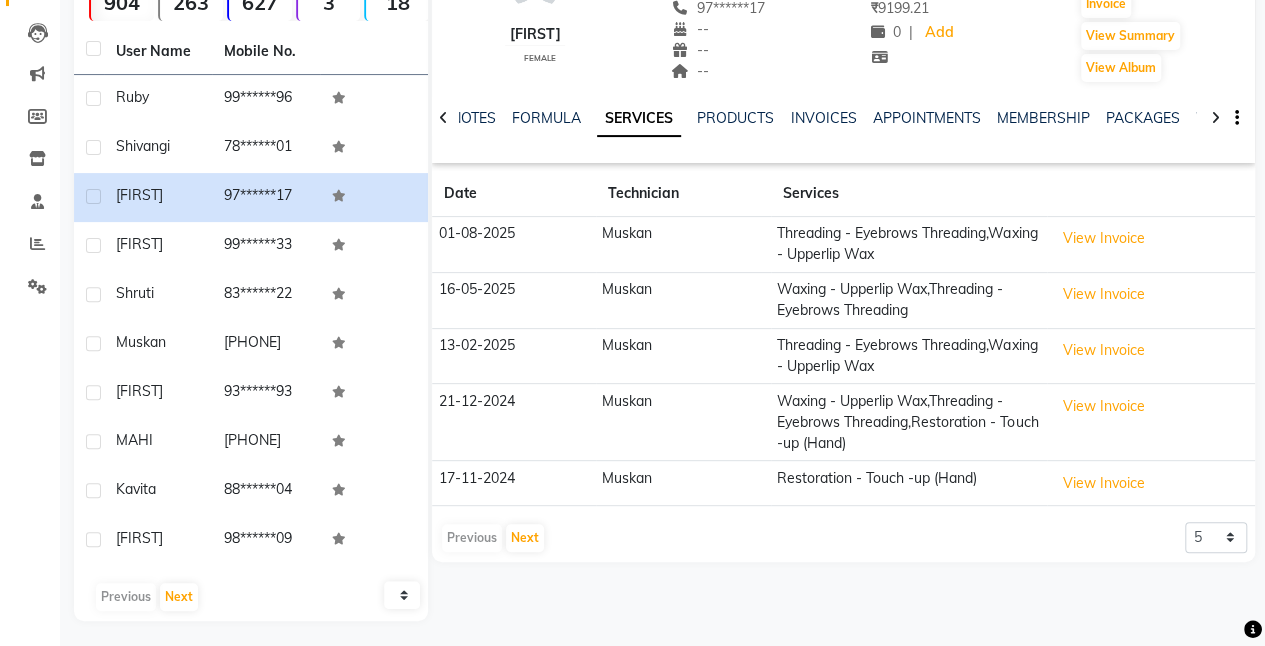 scroll, scrollTop: 204, scrollLeft: 0, axis: vertical 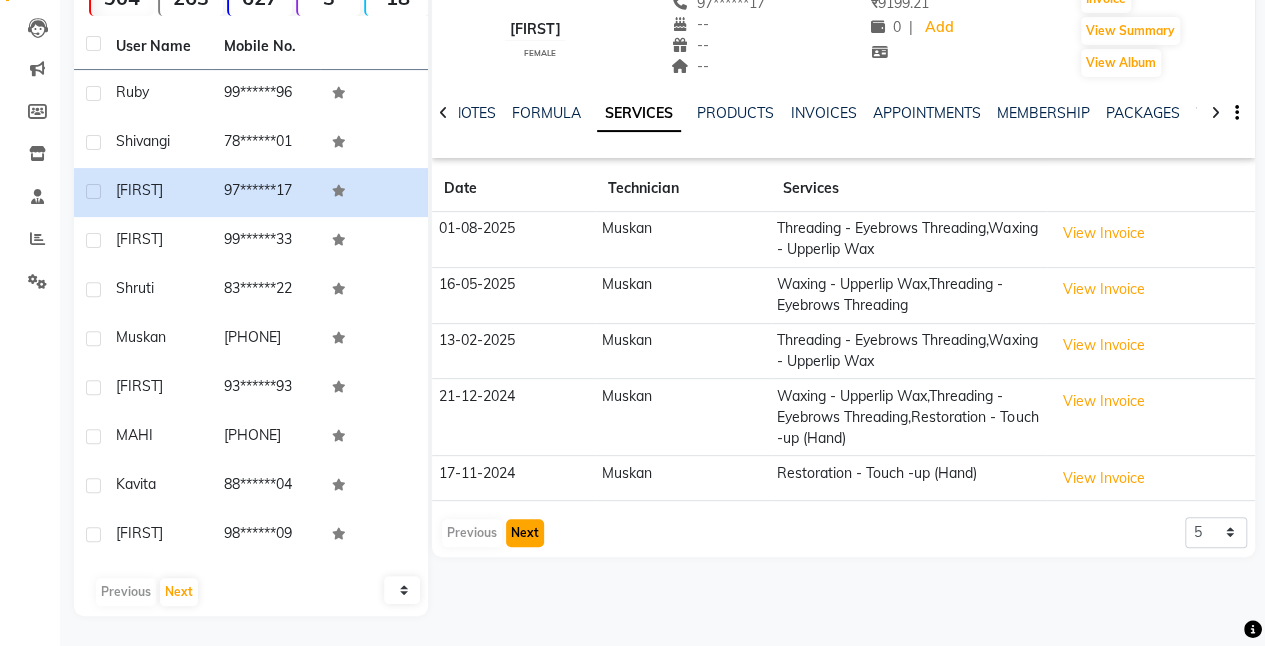 click on "Next" 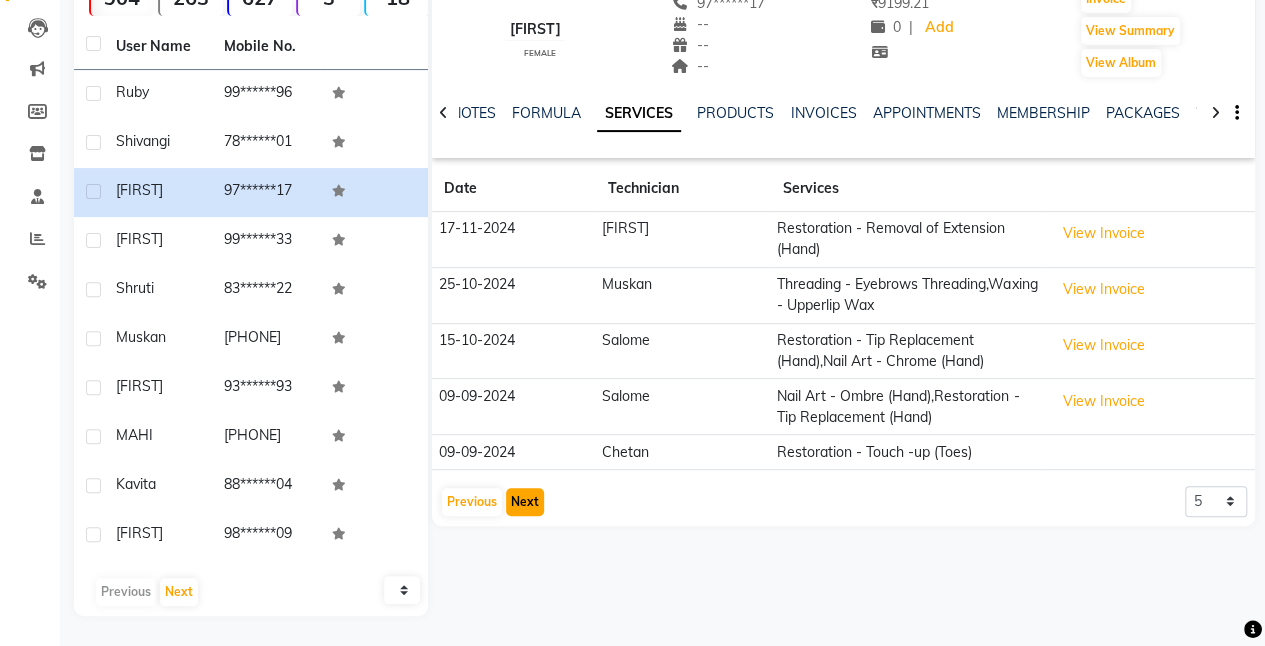 click on "Next" 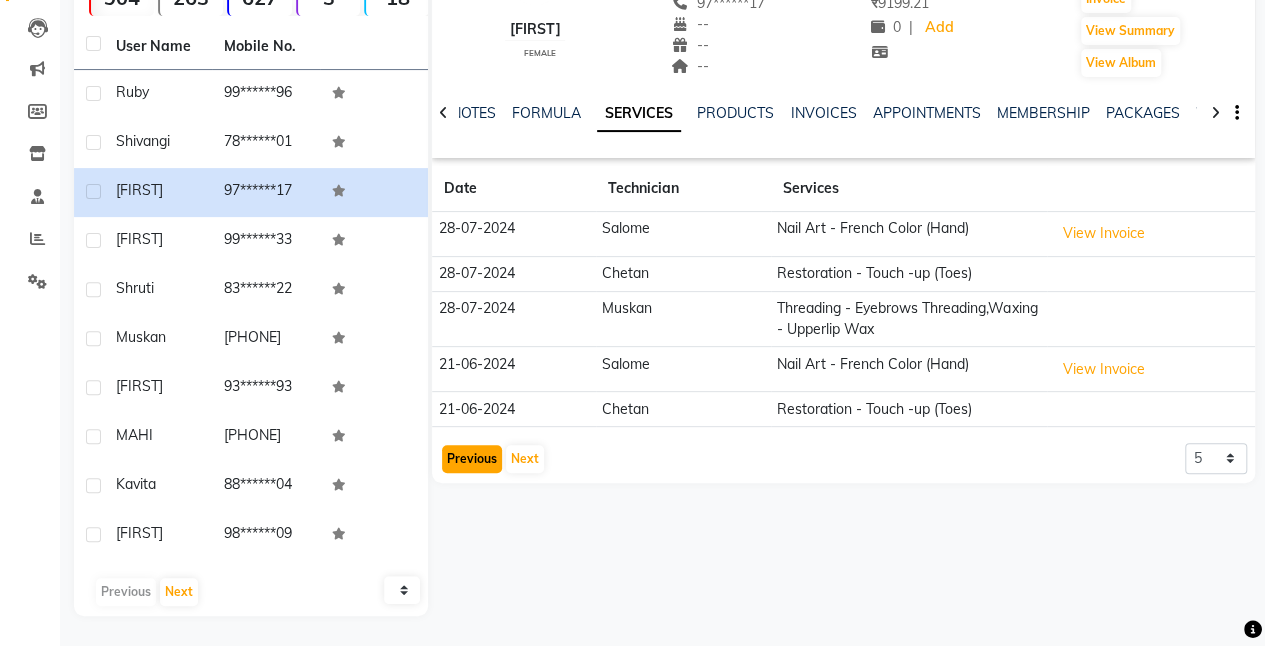 click on "Previous" 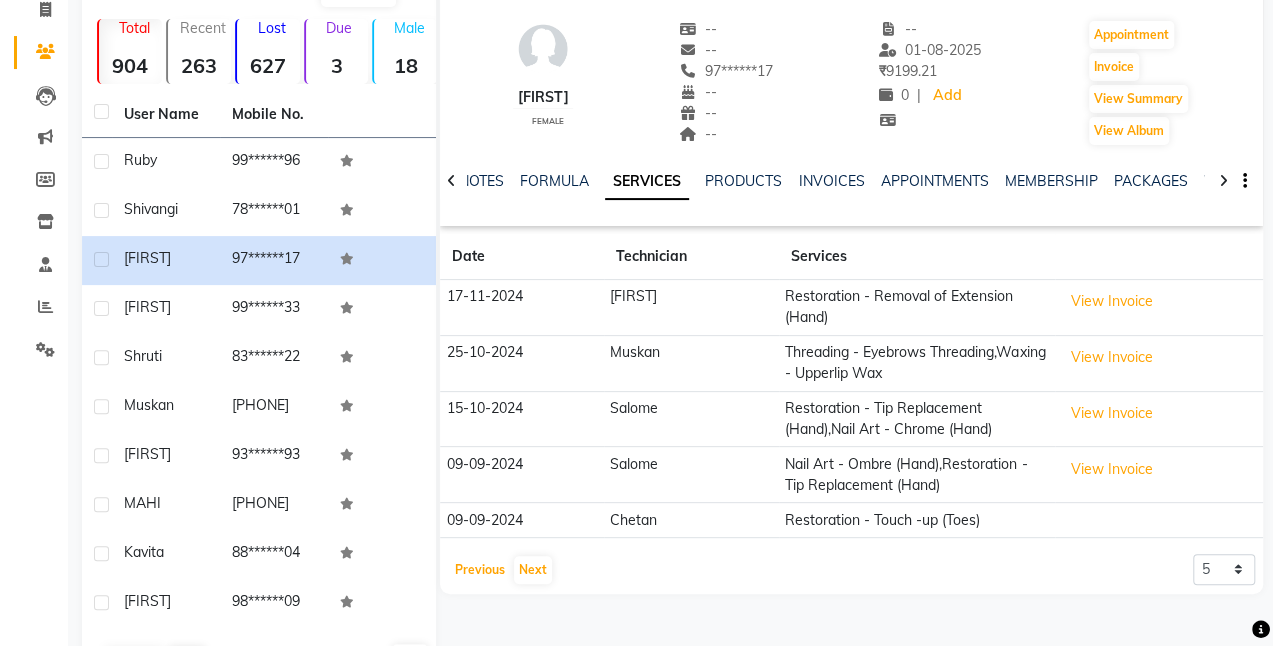 scroll, scrollTop: 0, scrollLeft: 0, axis: both 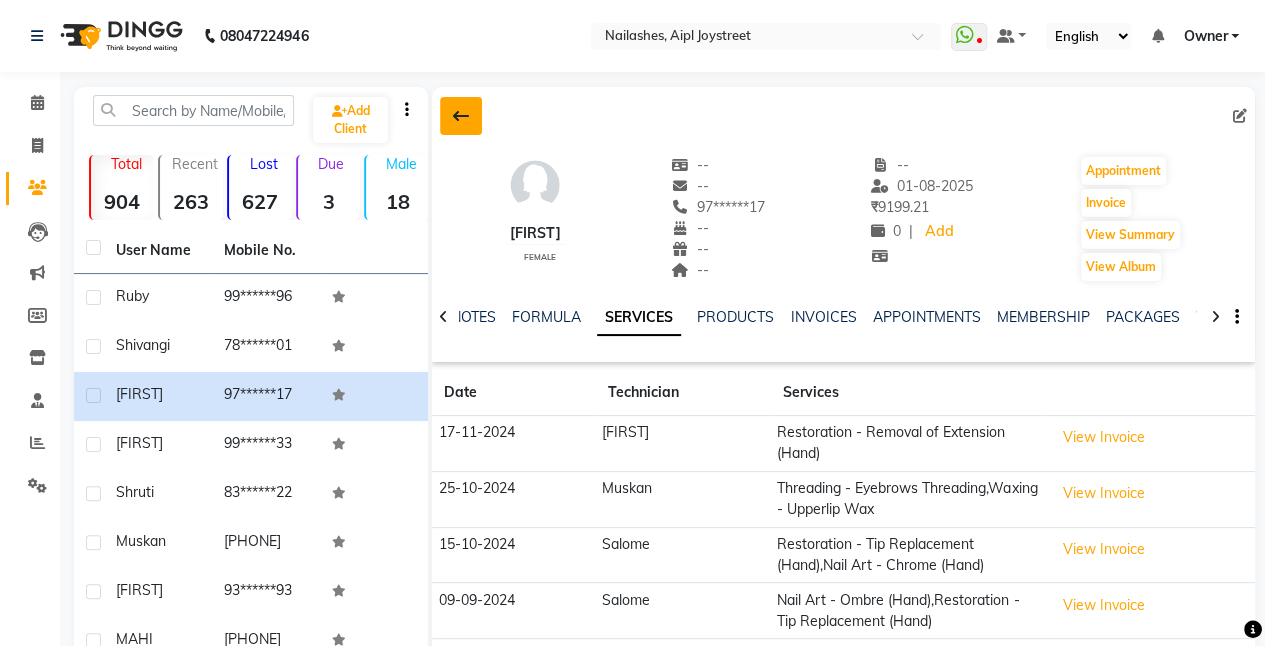 click 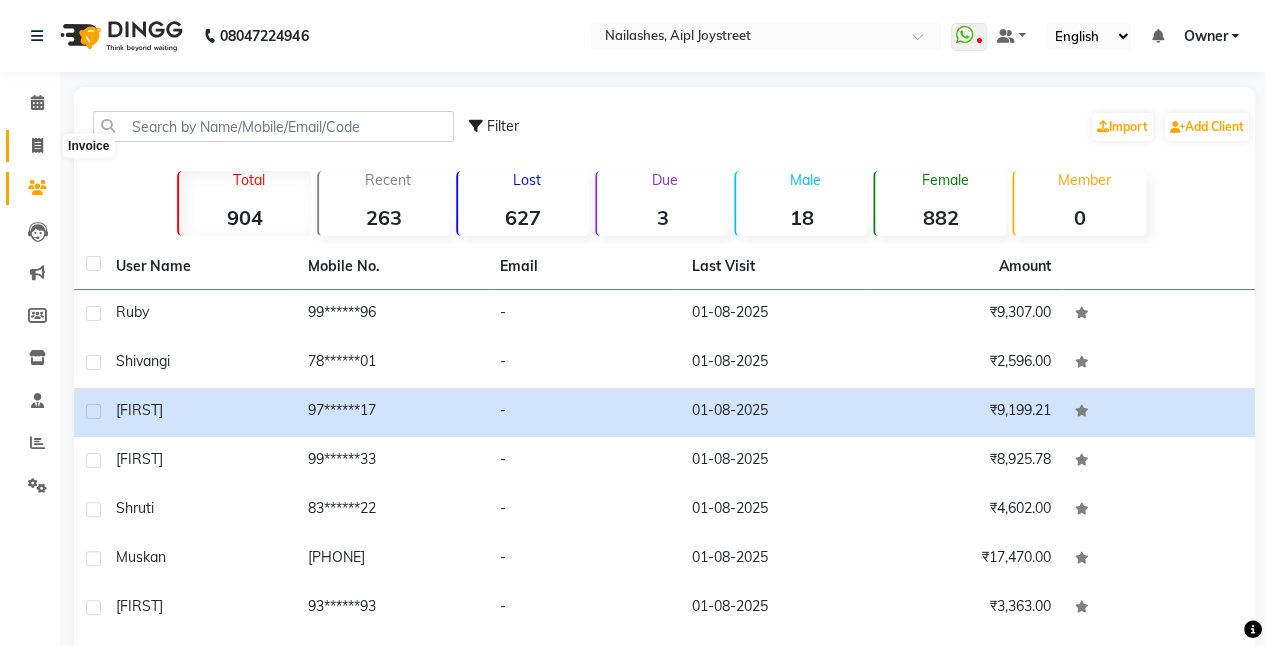 click 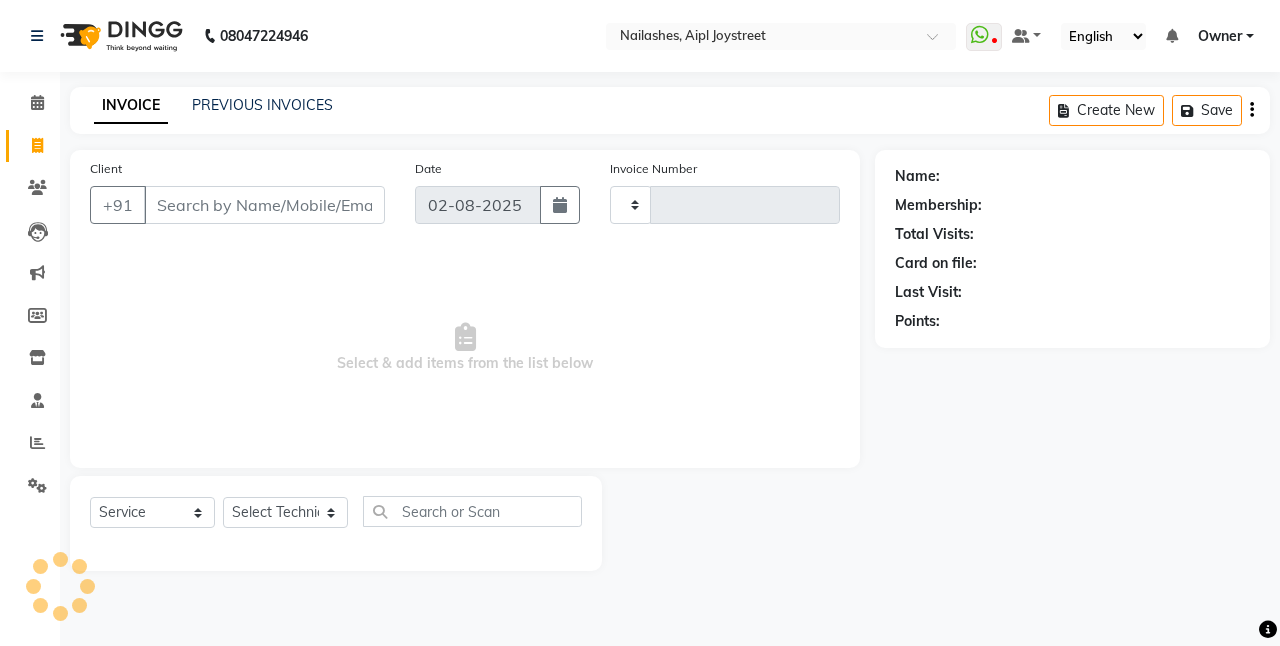 type on "0637" 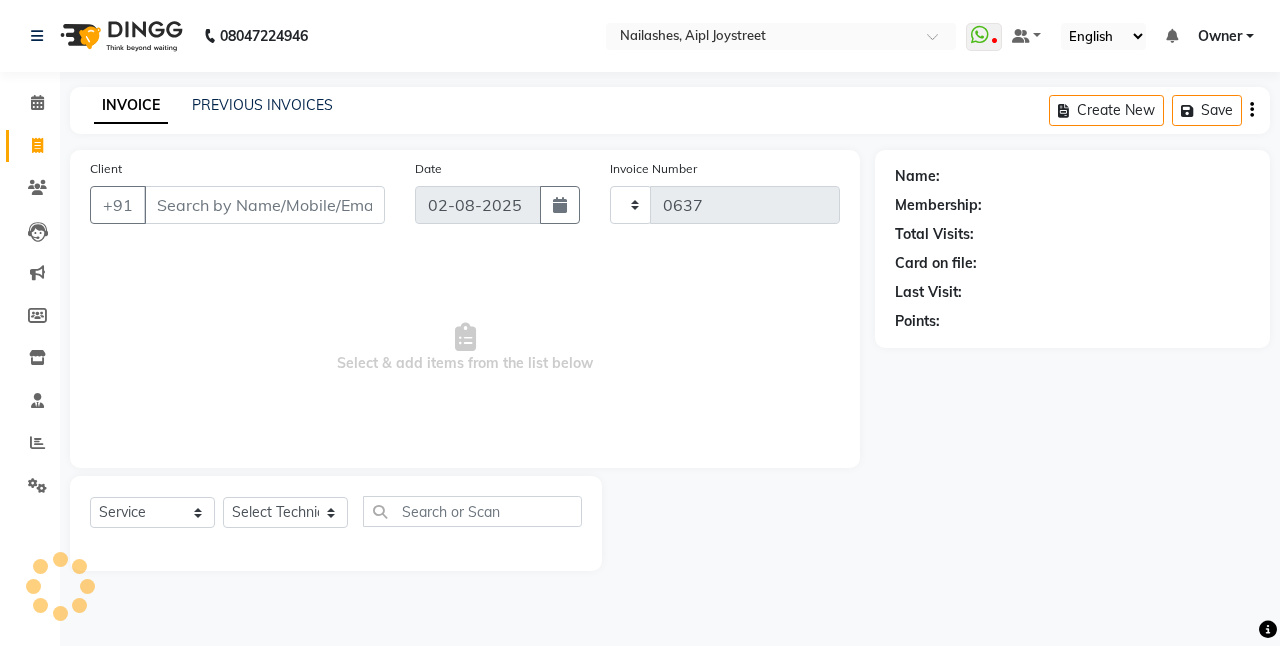 select on "5749" 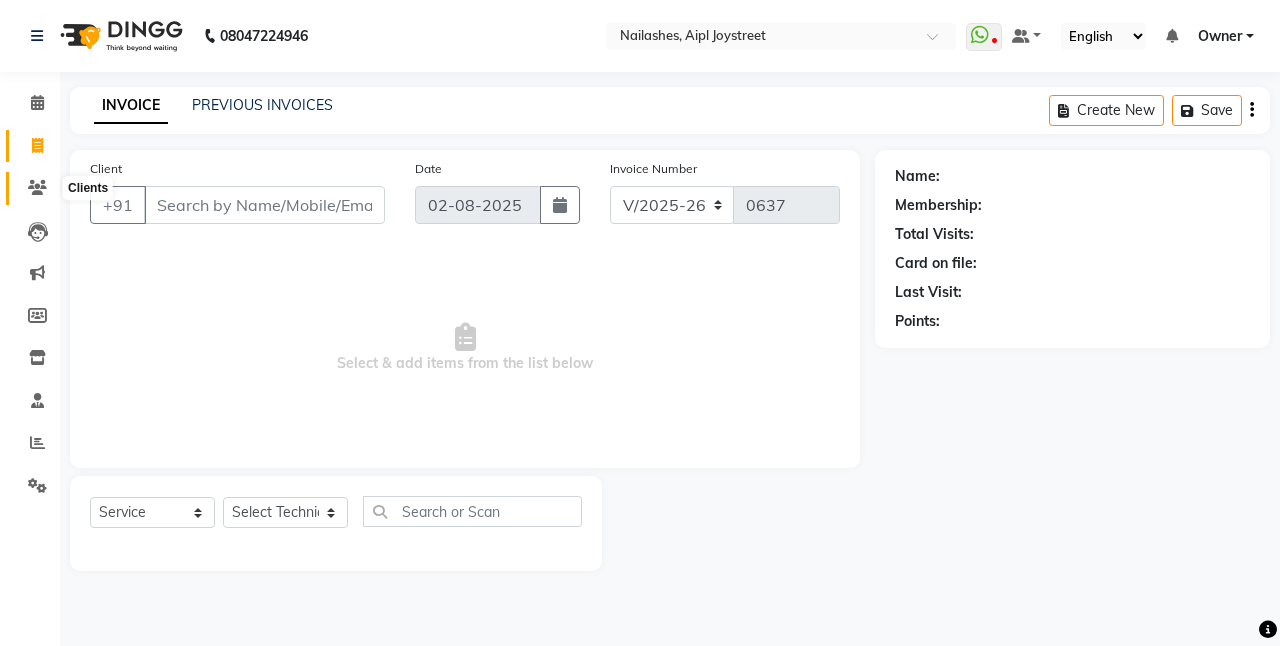 click 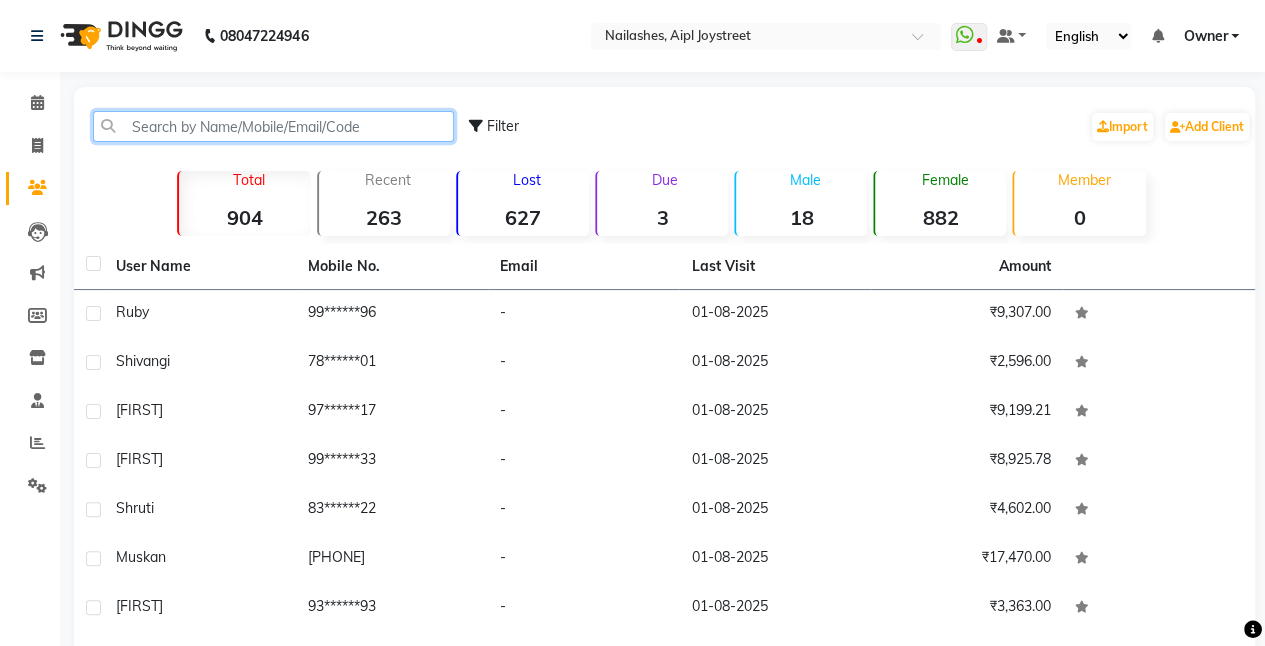 click 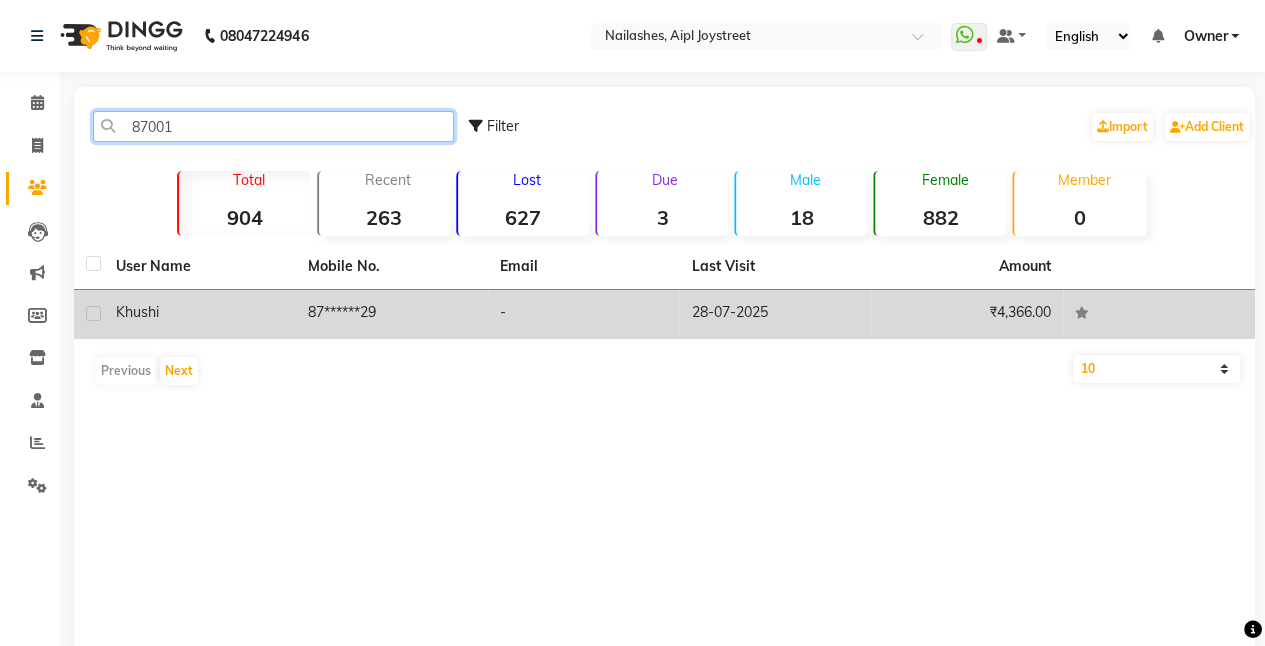 type on "87001" 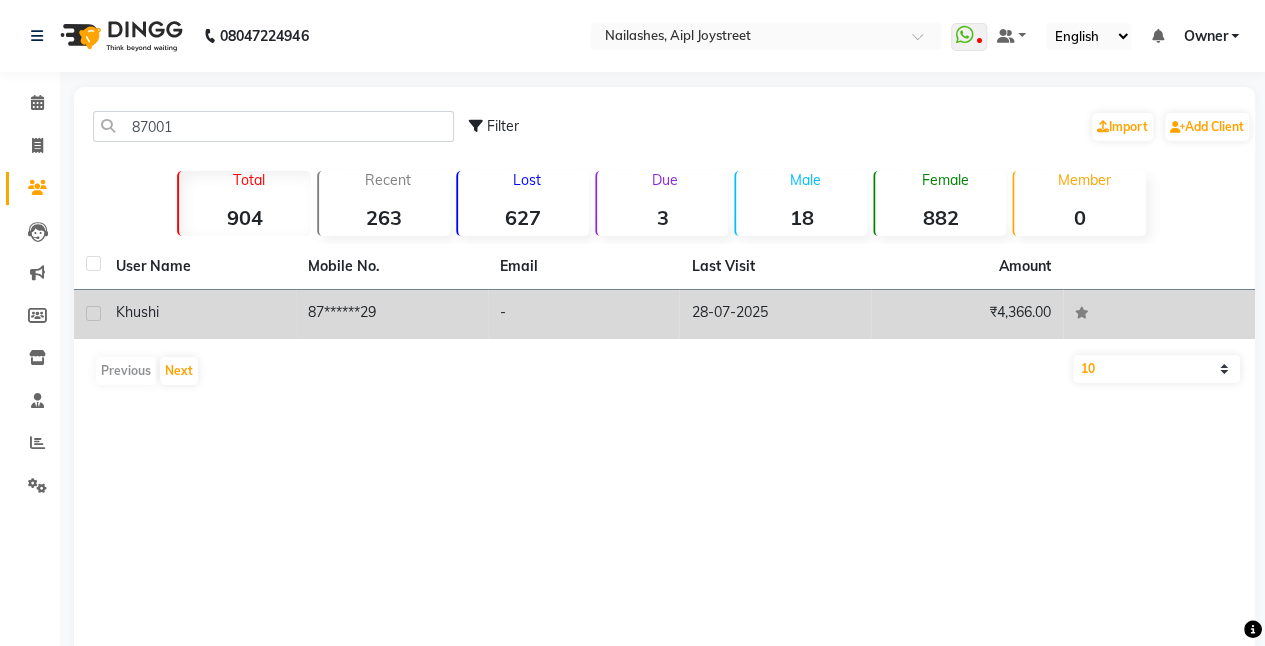 click on "Khushi" 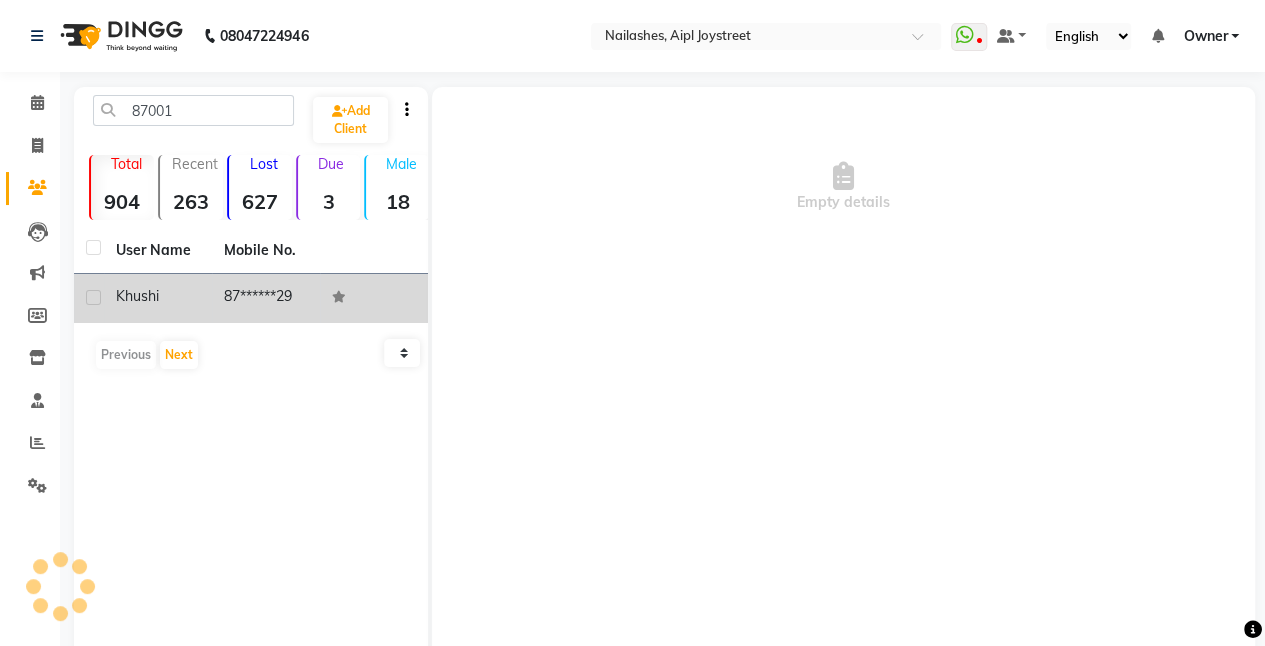 click on "Khushi" 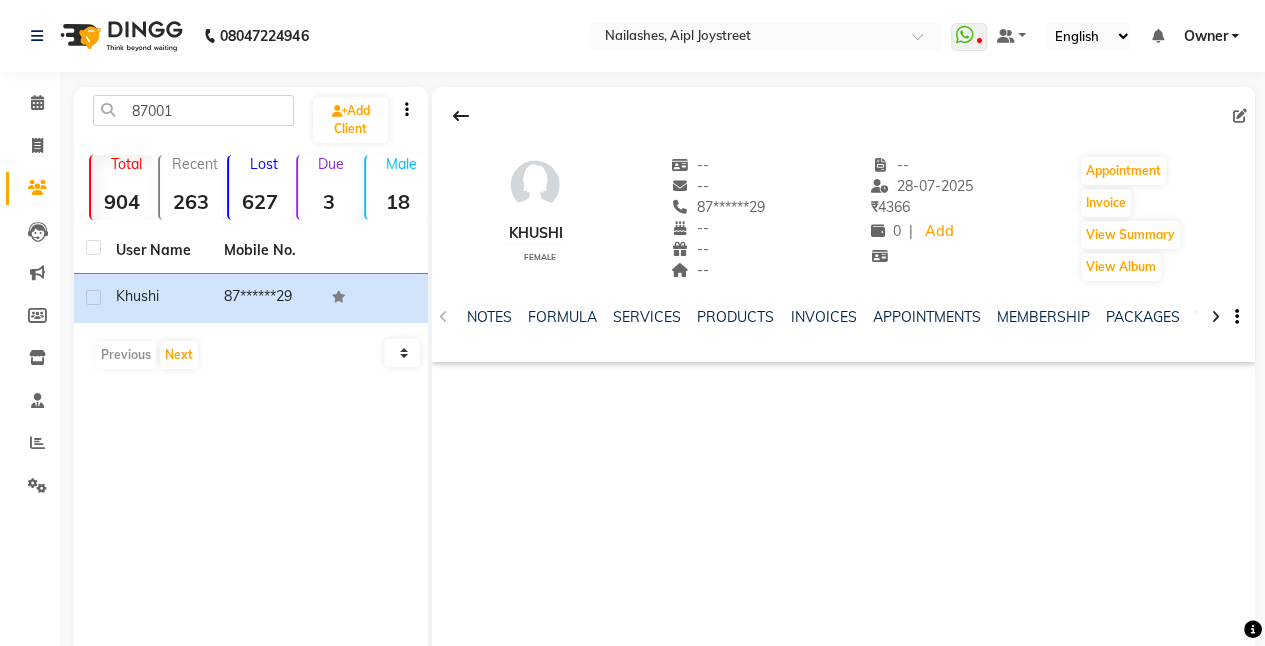 click on "SERVICES" 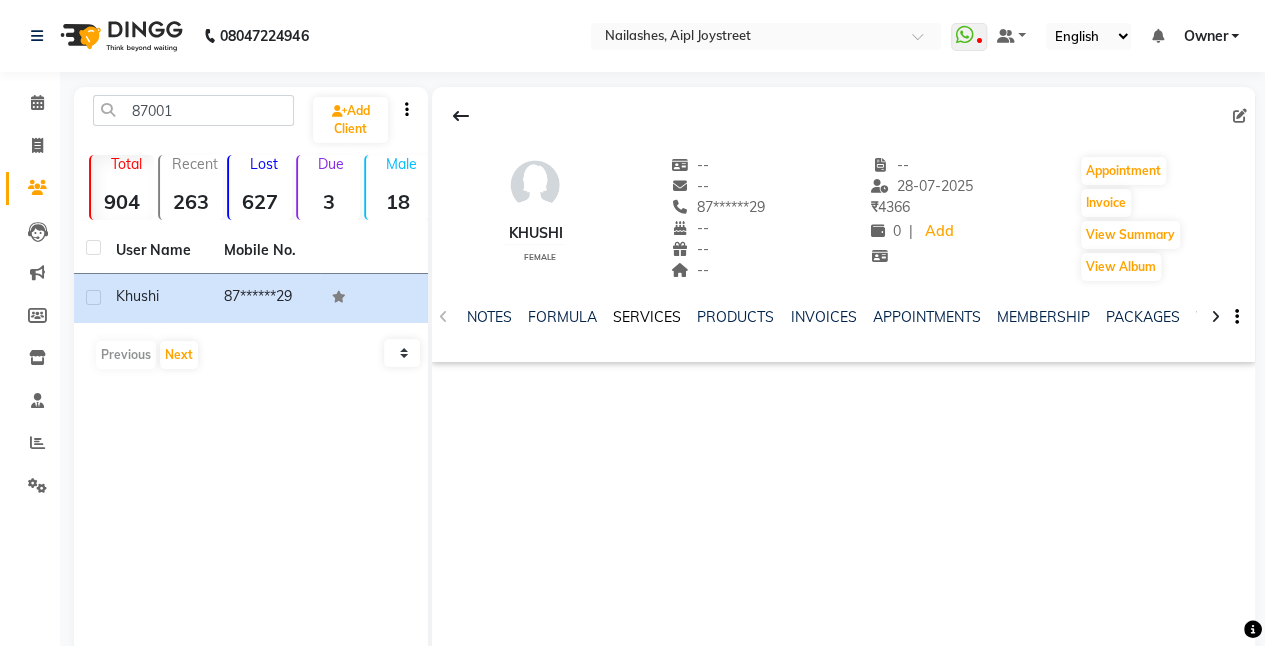 click on "SERVICES" 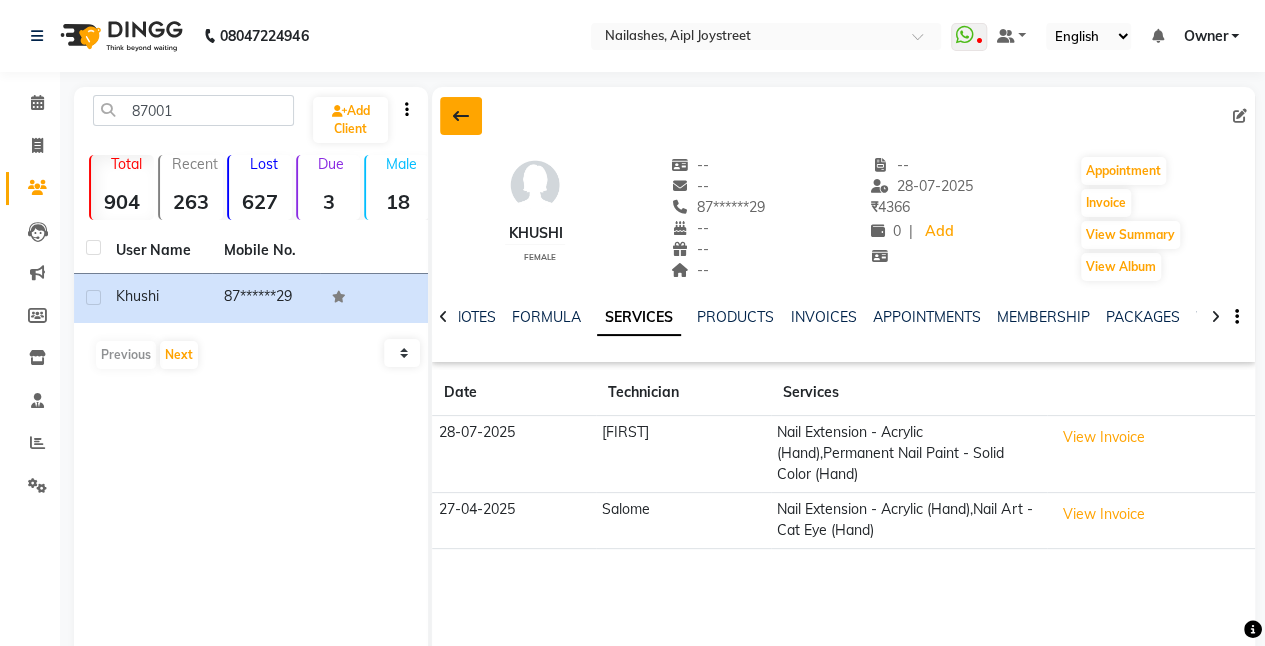 click 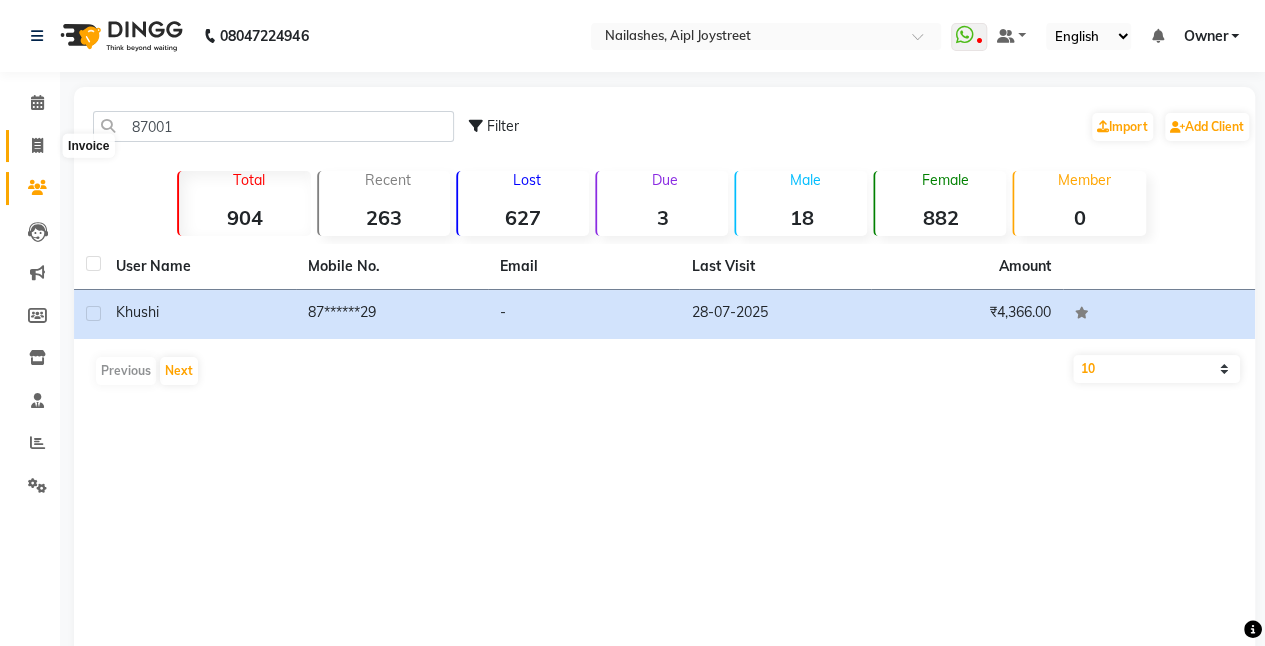 click 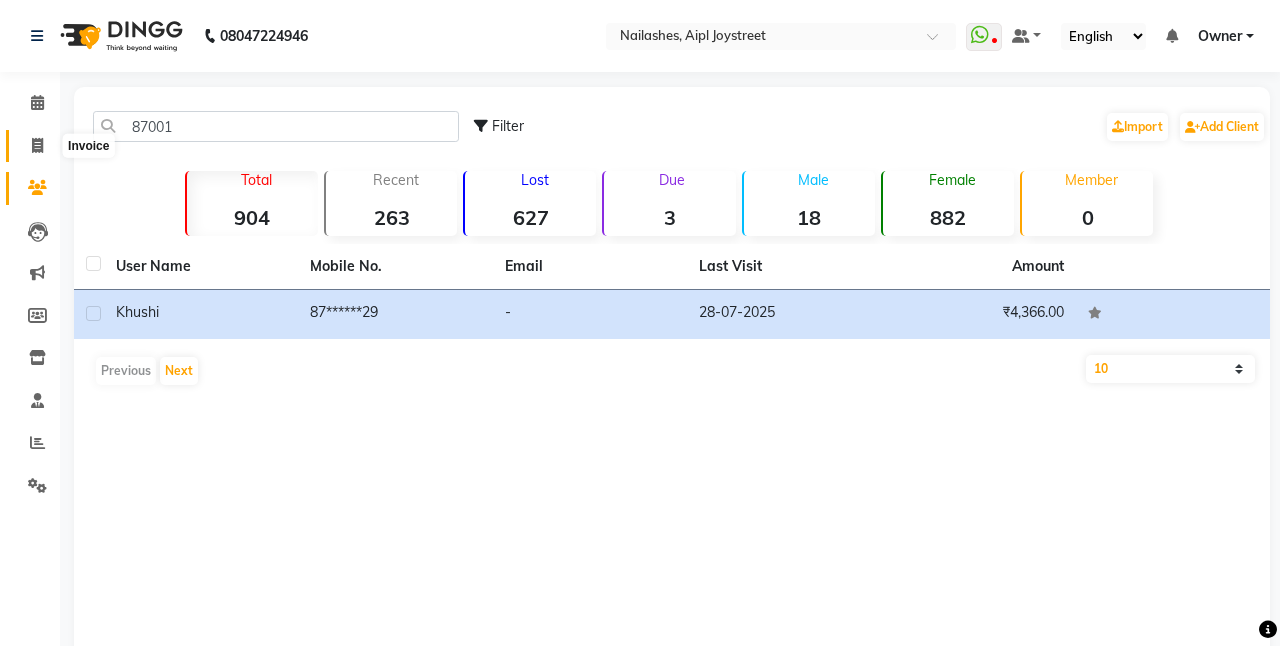 select on "5749" 